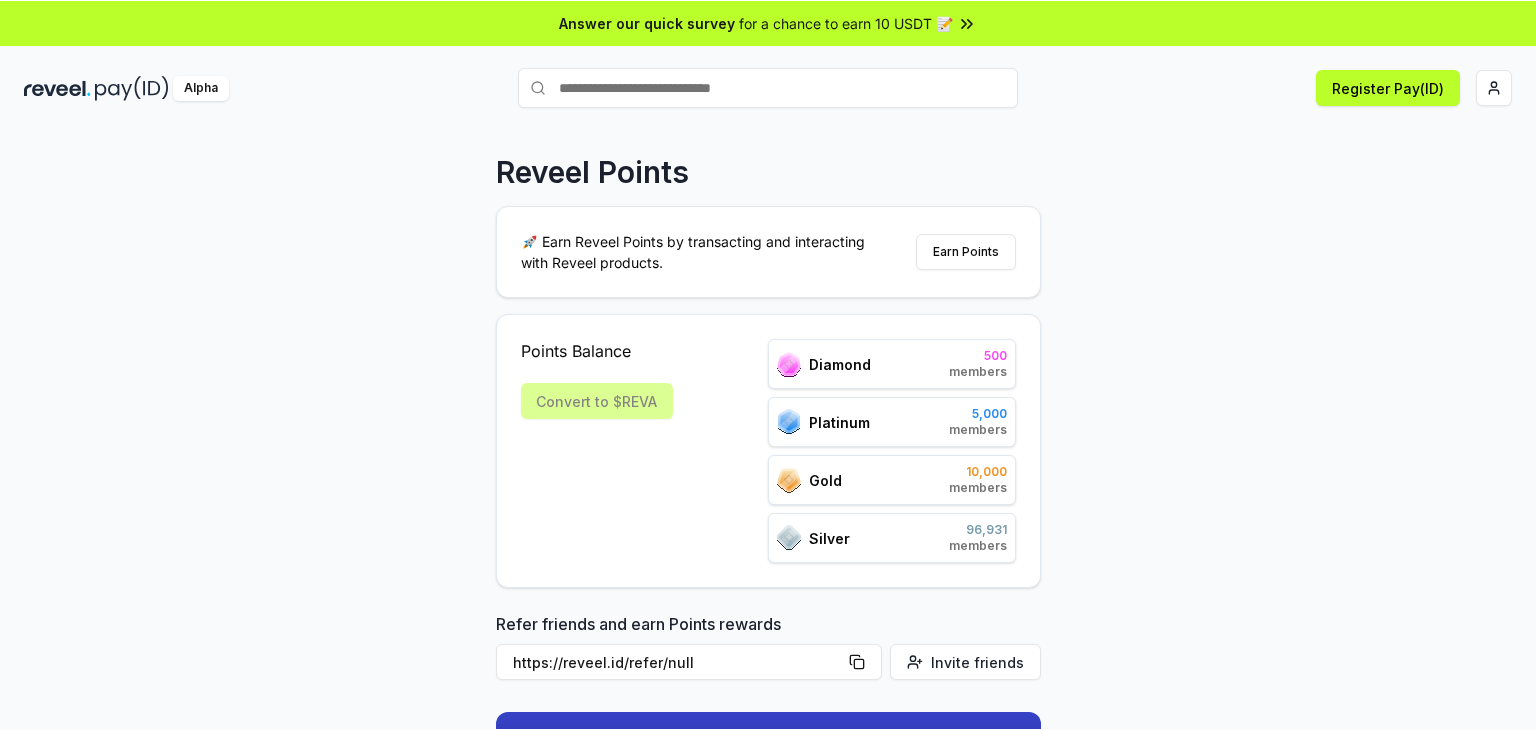 scroll, scrollTop: 0, scrollLeft: 0, axis: both 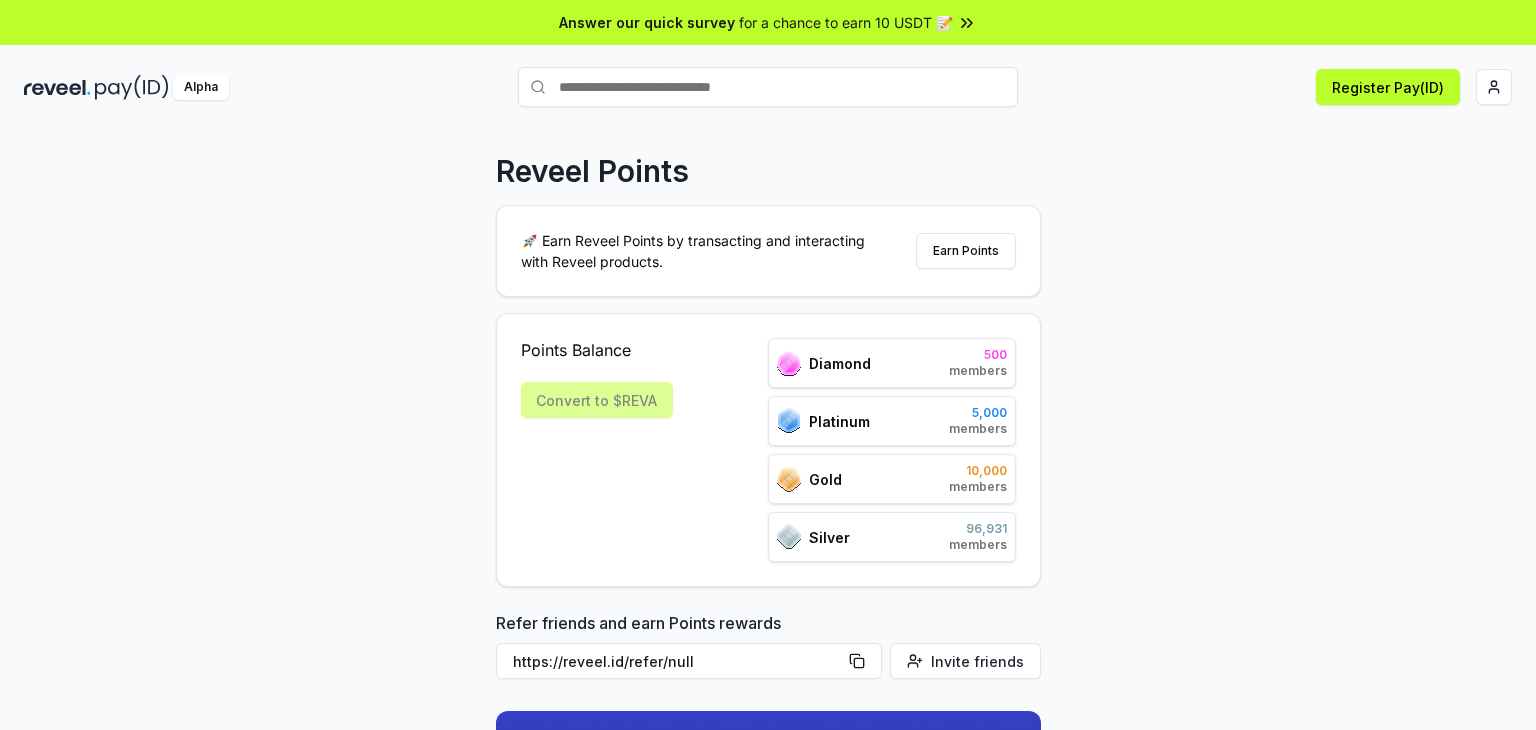 click on "Points Balance  Convert to $REVA" at bounding box center (597, 450) 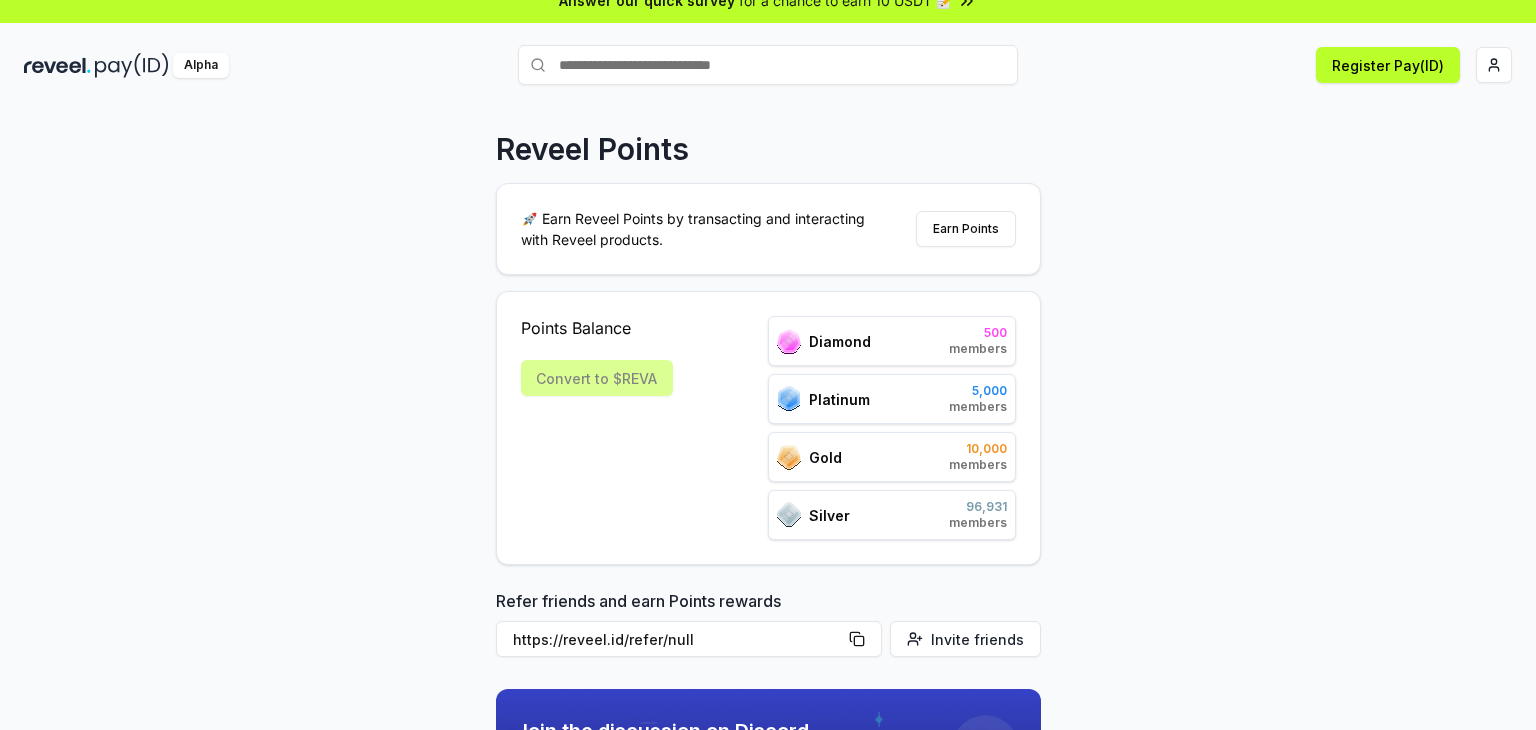 scroll, scrollTop: 0, scrollLeft: 0, axis: both 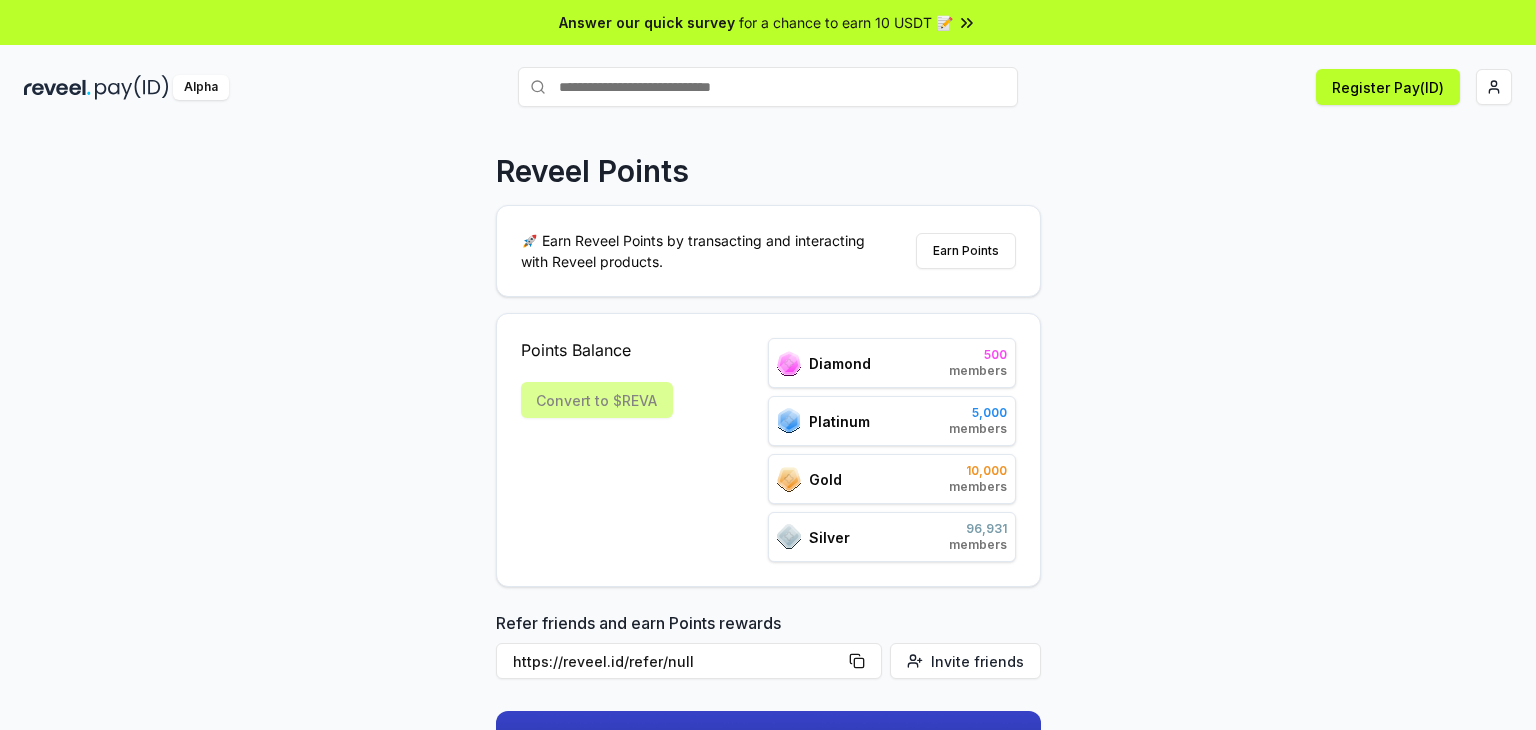 click on "Convert to $REVA" at bounding box center (597, 400) 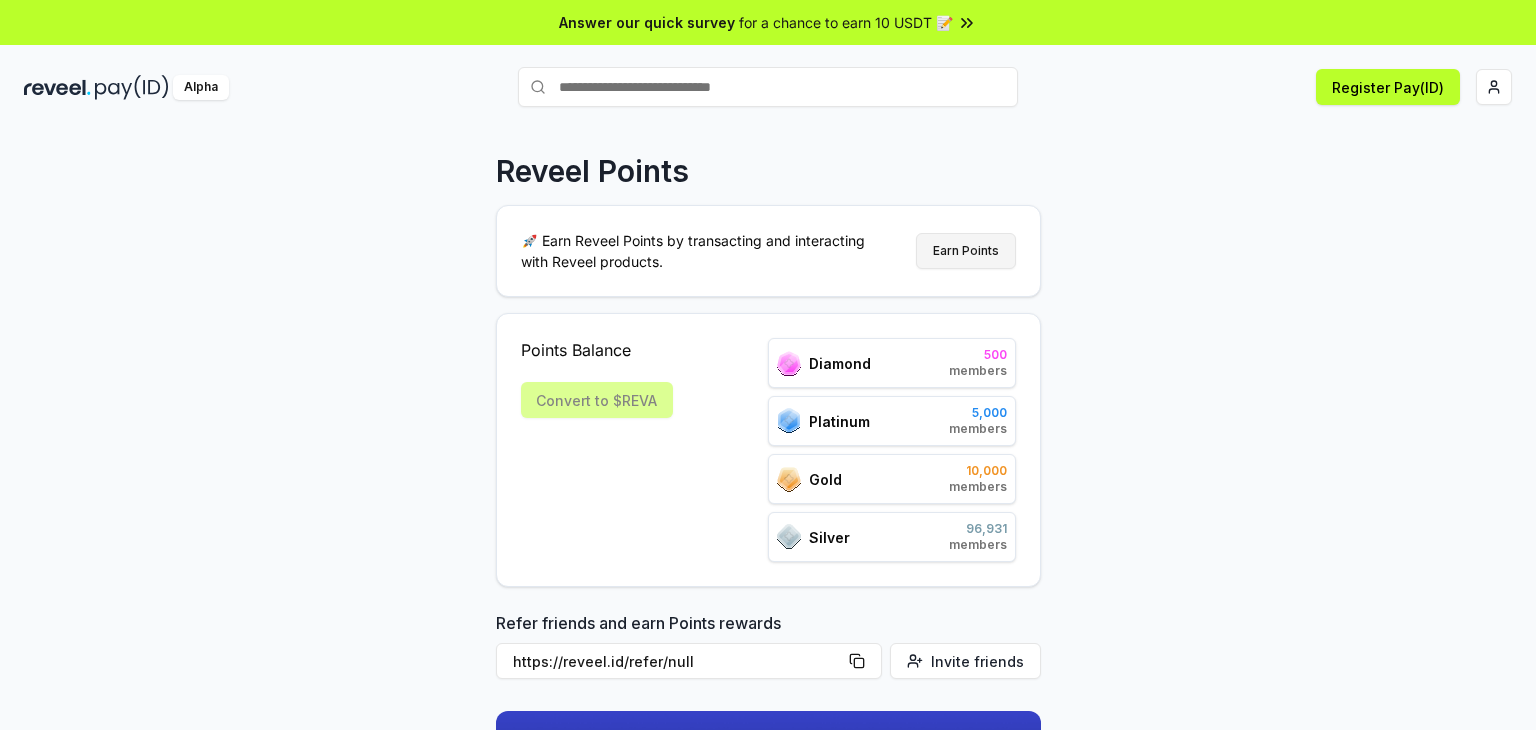 click on "Earn Points" at bounding box center [966, 251] 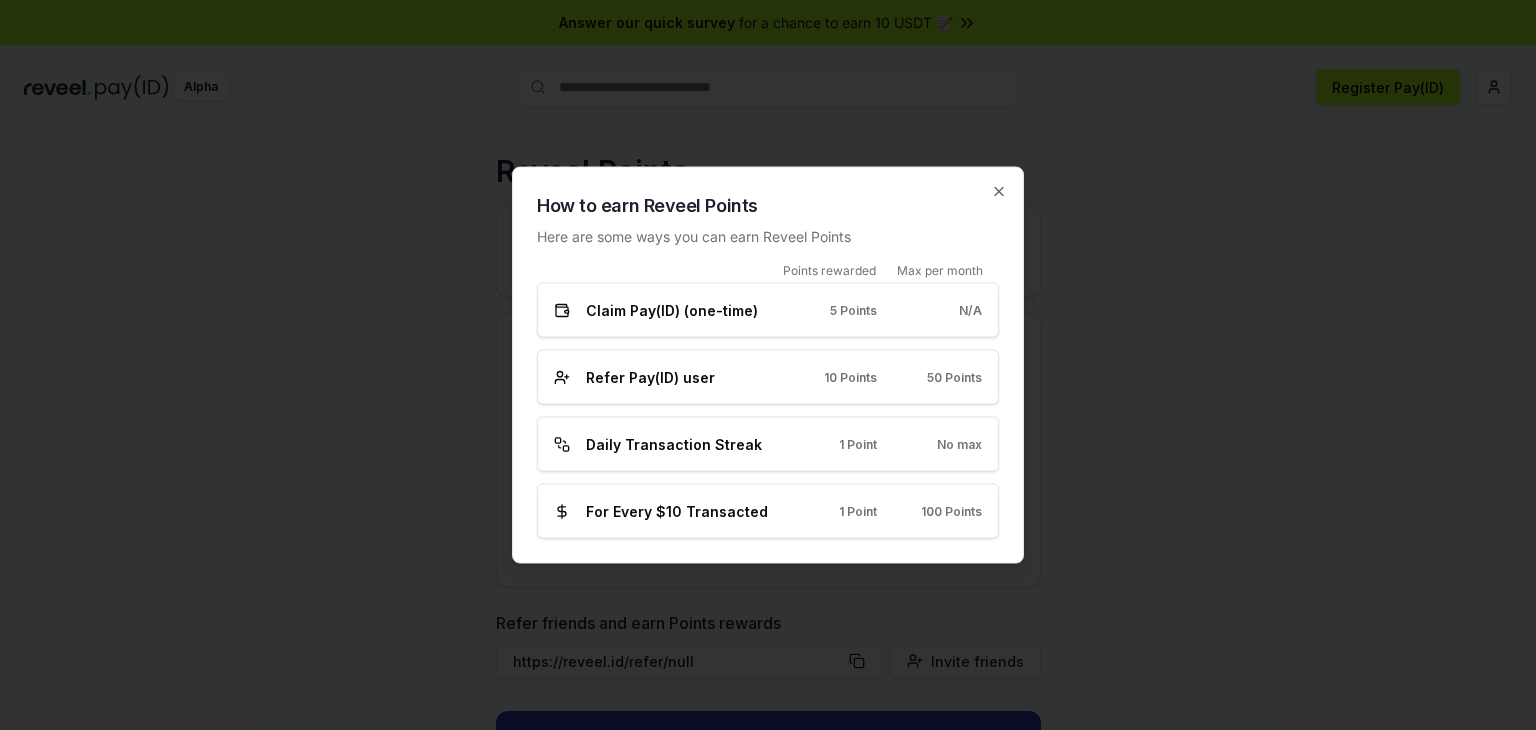 click on "How to earn Reveel Points Here are some ways you can earn Reveel Points Points rewarded Max per month Claim Pay(ID) (one-time) 5 Points N/A Refer Pay(ID) user 10 Points 50 Points Daily Transaction Streak 1 Point No max For Every $10 Transacted 1 Point 100 Points Close" at bounding box center [768, 365] 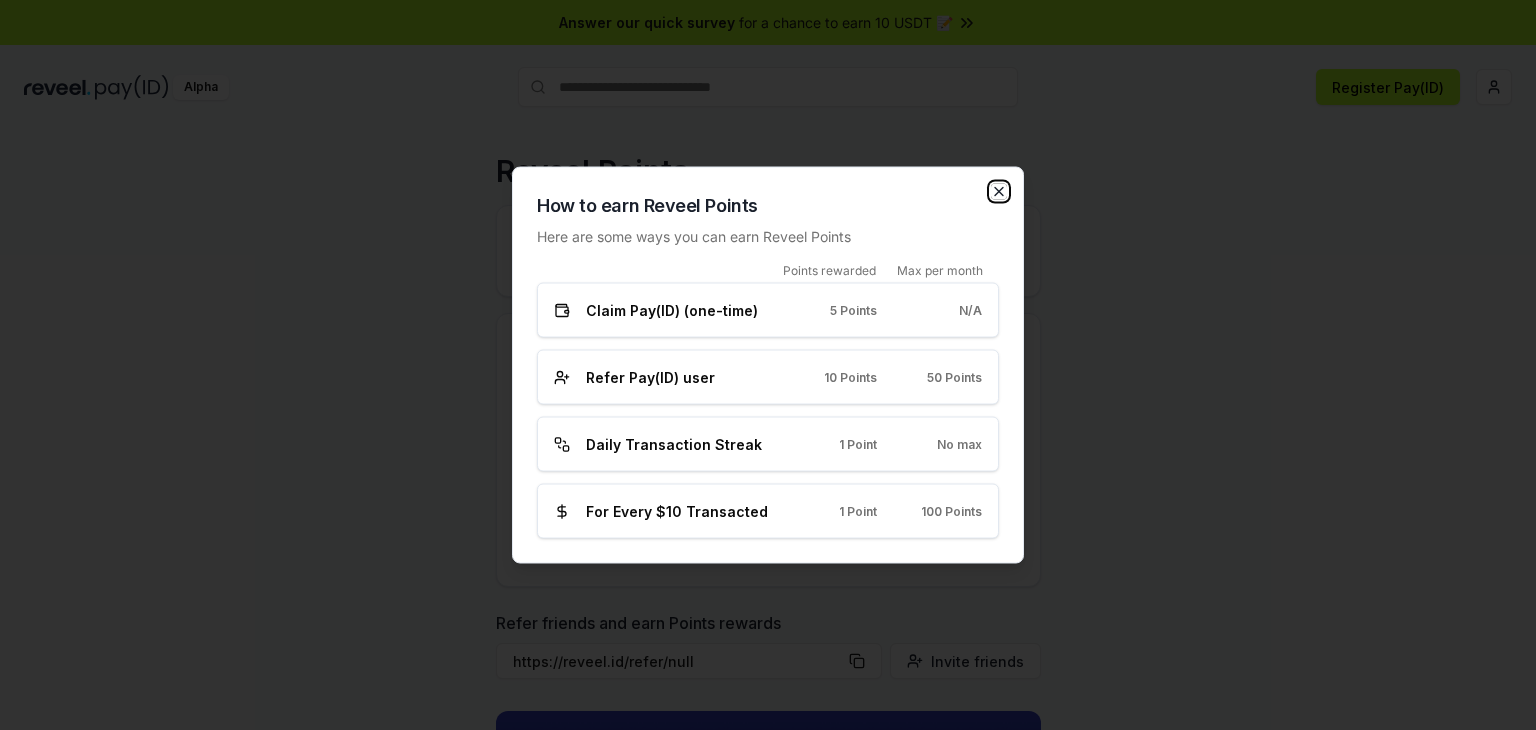 click 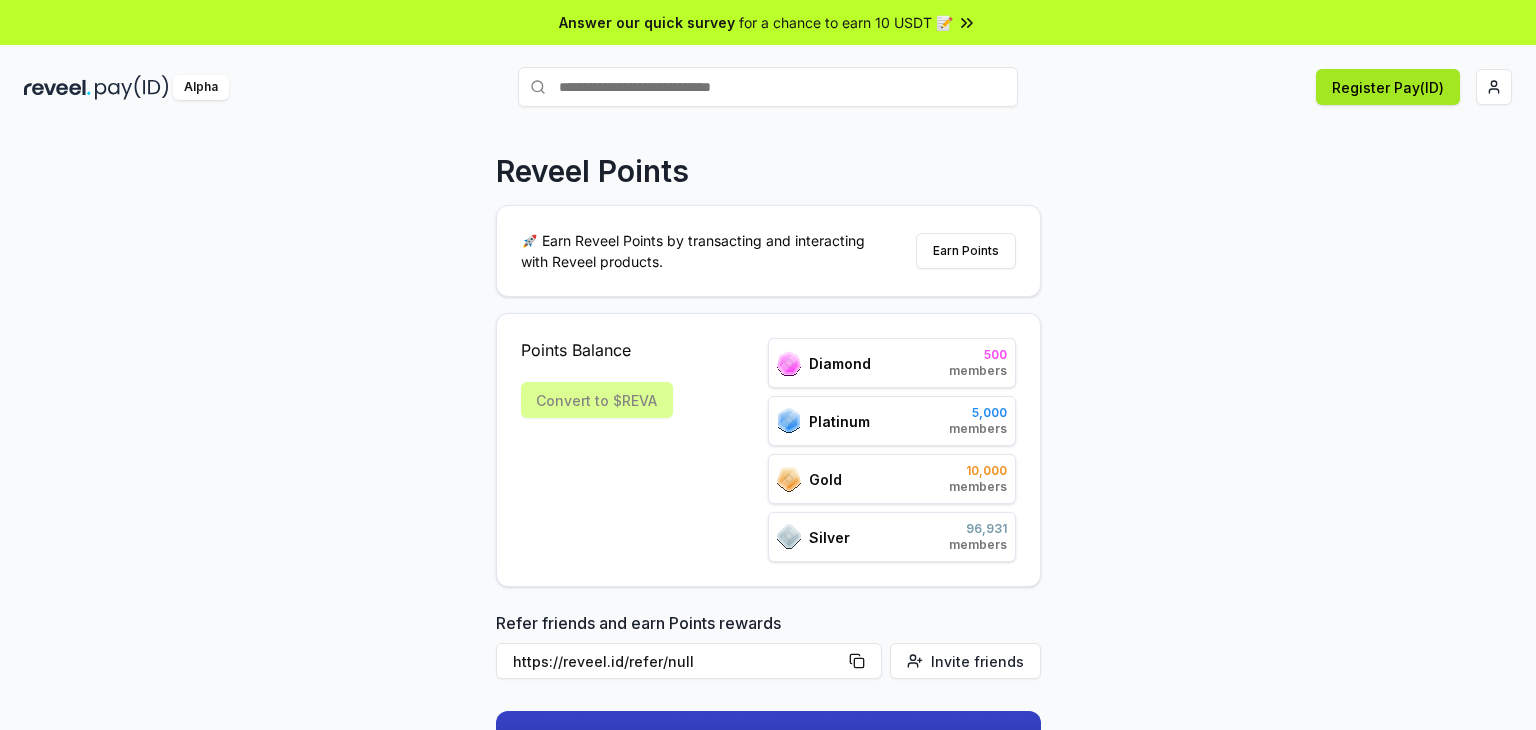 click on "Register Pay(ID)" at bounding box center [1388, 87] 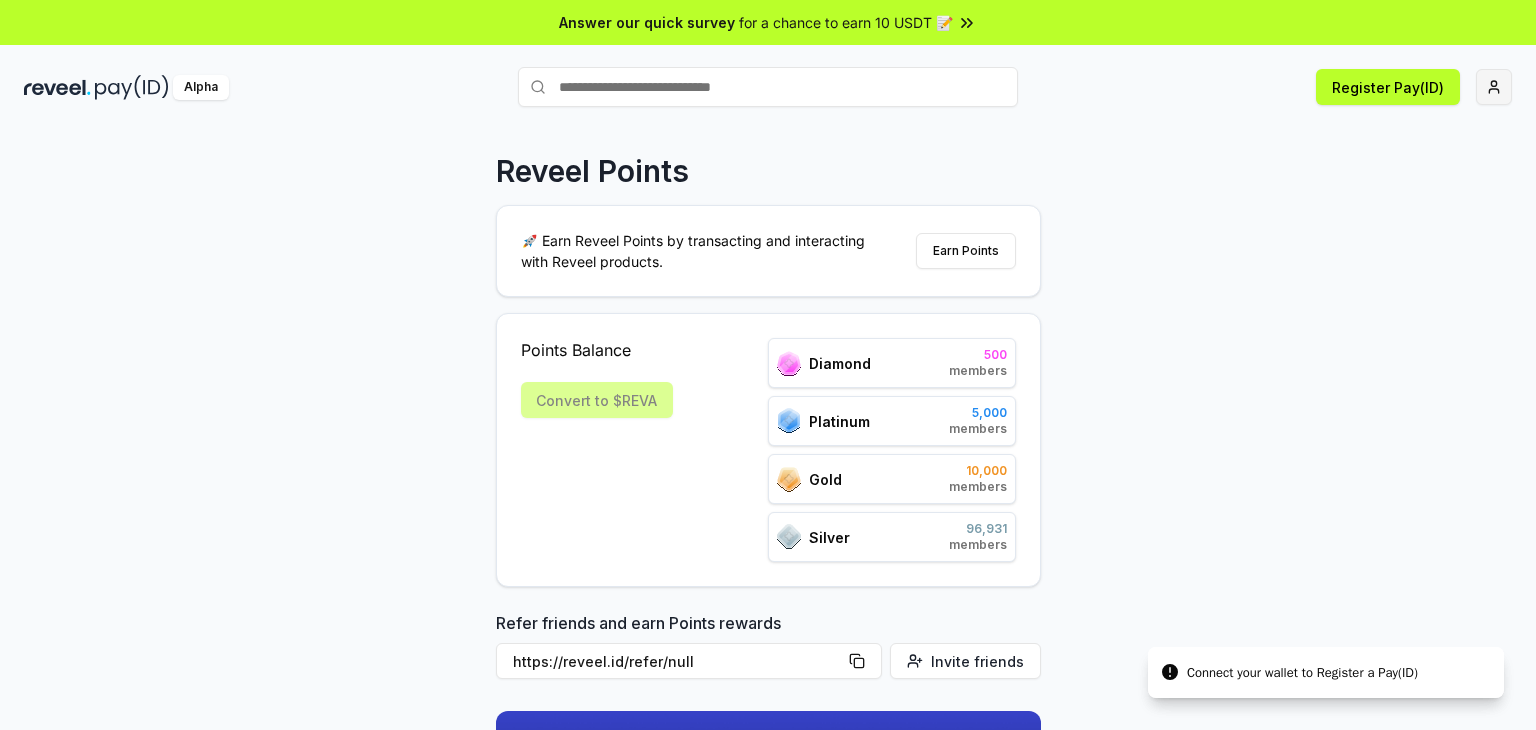 drag, startPoint x: 1506, startPoint y: 154, endPoint x: 1502, endPoint y: 93, distance: 61.13101 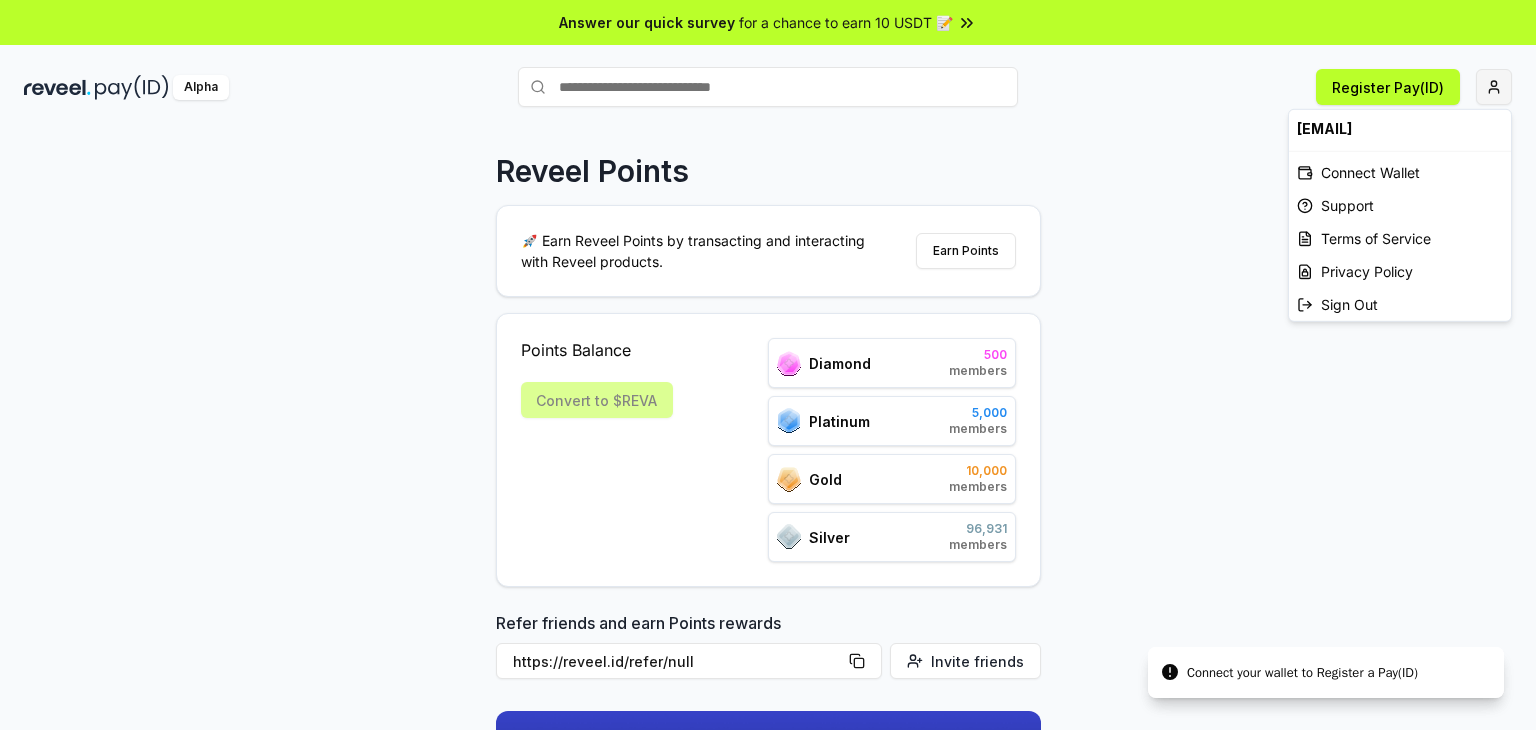 click on "Answer our quick survey for a chance to earn 10 USDT 📝 Alpha Register Pay(ID) Connect your wallet to Register a Pay(ID) Reveel Points  🚀 Earn Reveel Points by transacting and interacting with Reveel products. Earn Points Points Balance  Convert to $REVA Diamond 500 members Platinum 5,000 members Gold 10,000 members Silver [NUMBER] members Refer friends and earn Points rewards https://reveel.id/refer/null Invite friends Join the discussion on Discord Join Discord     31.2K community members Connect your wallet to Register a Pay(ID) [EMAIL]   Connect Wallet   Support   Terms of Service   Privacy Policy   Sign Out" at bounding box center [768, 365] 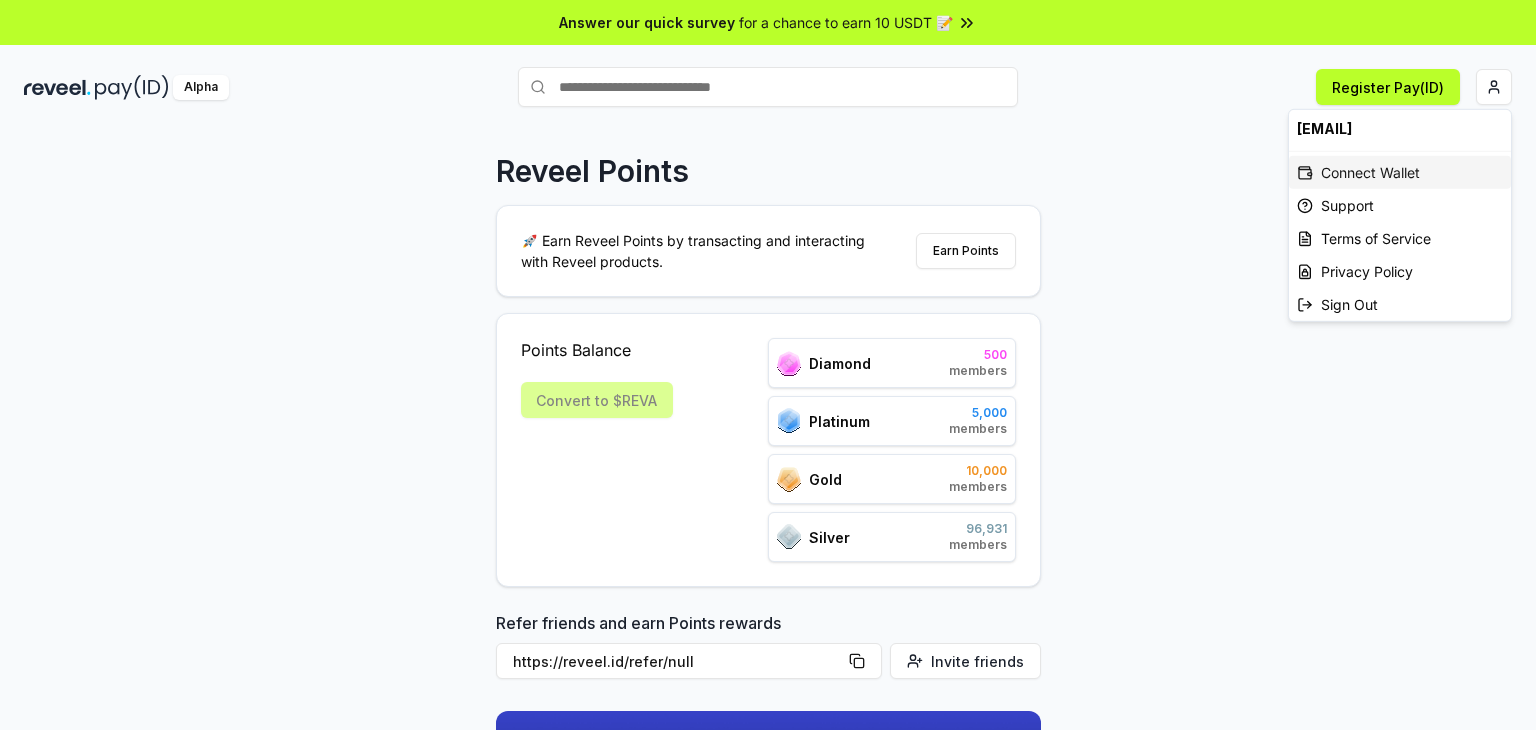 click on "Connect Wallet" at bounding box center [1400, 172] 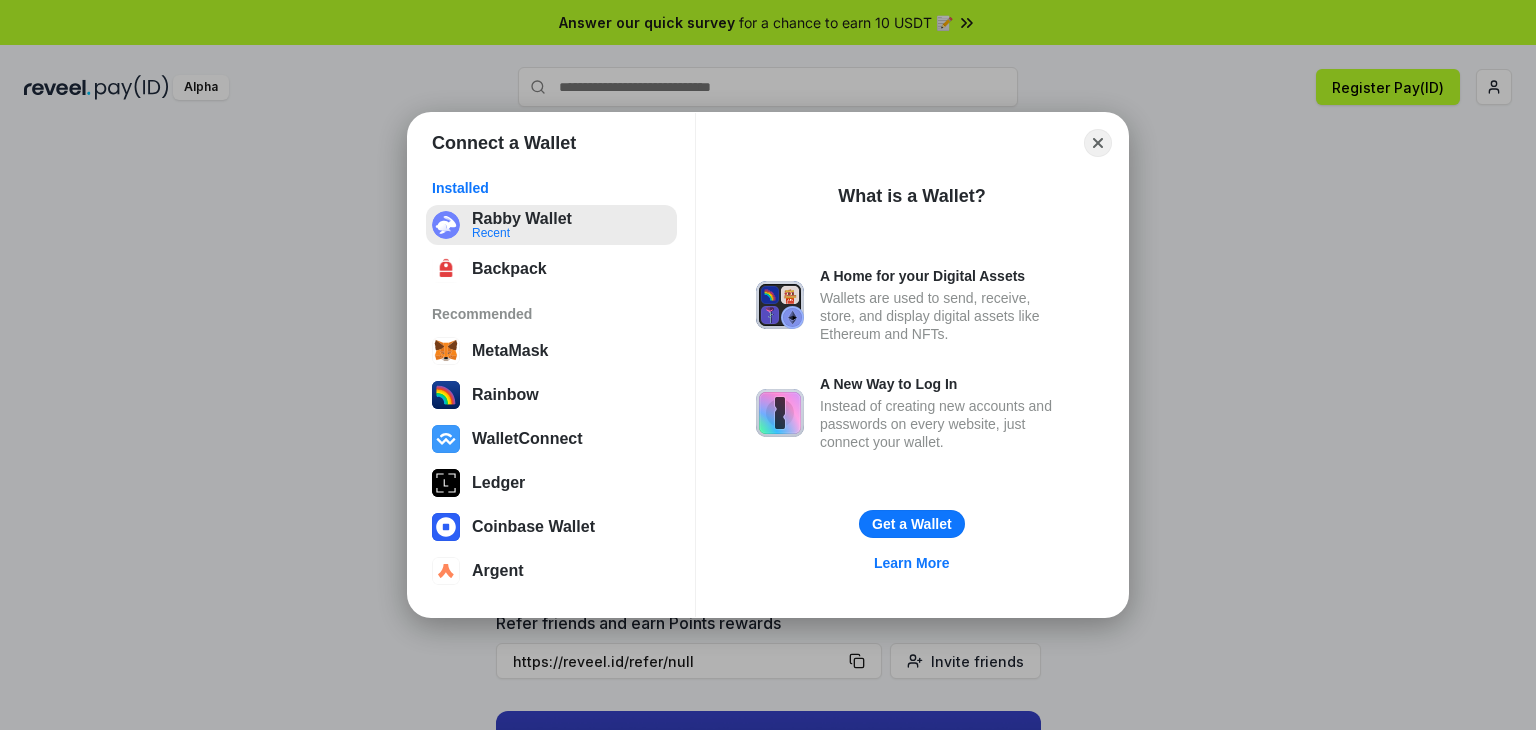 click on "Rabby Wallet Recent" at bounding box center (551, 225) 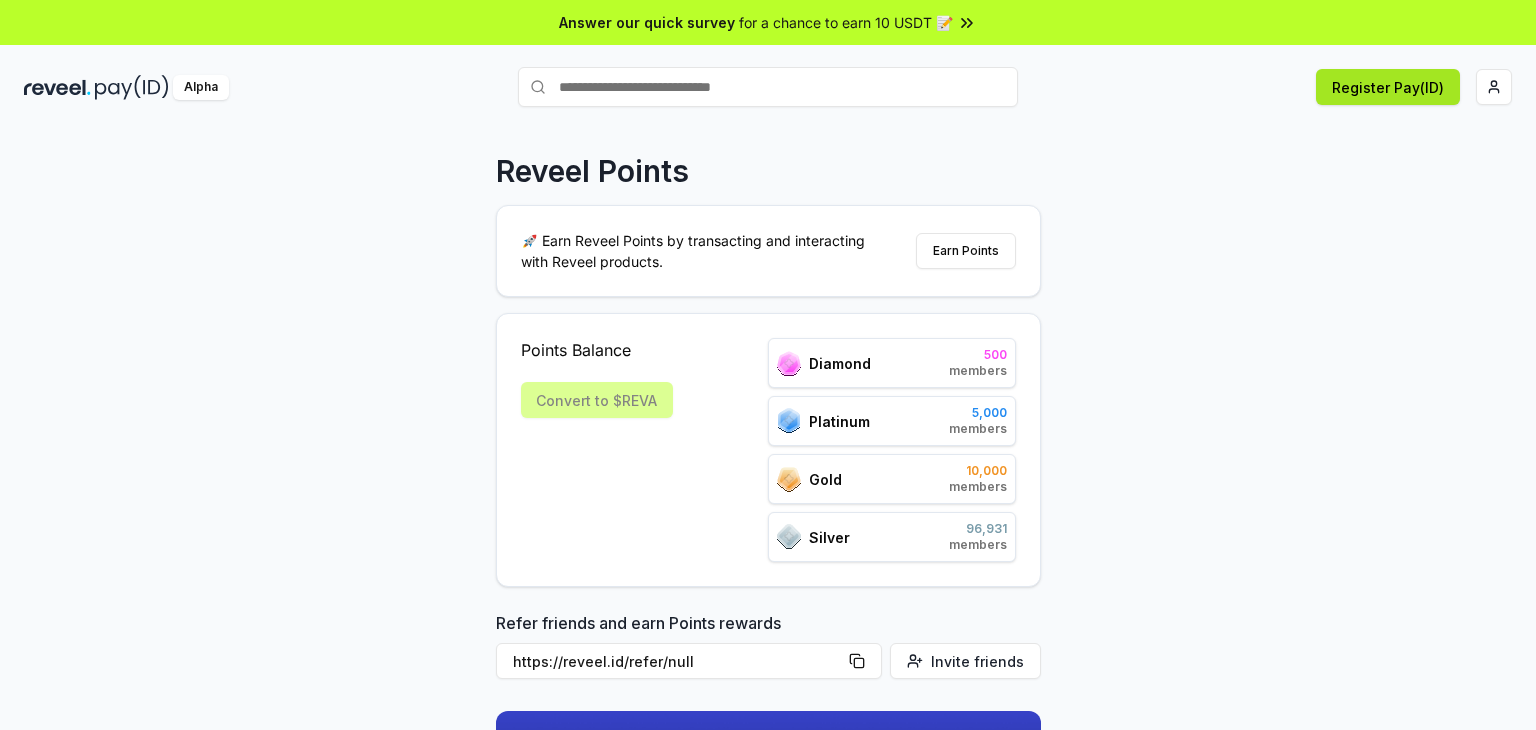 click on "Register Pay(ID)" at bounding box center [1388, 87] 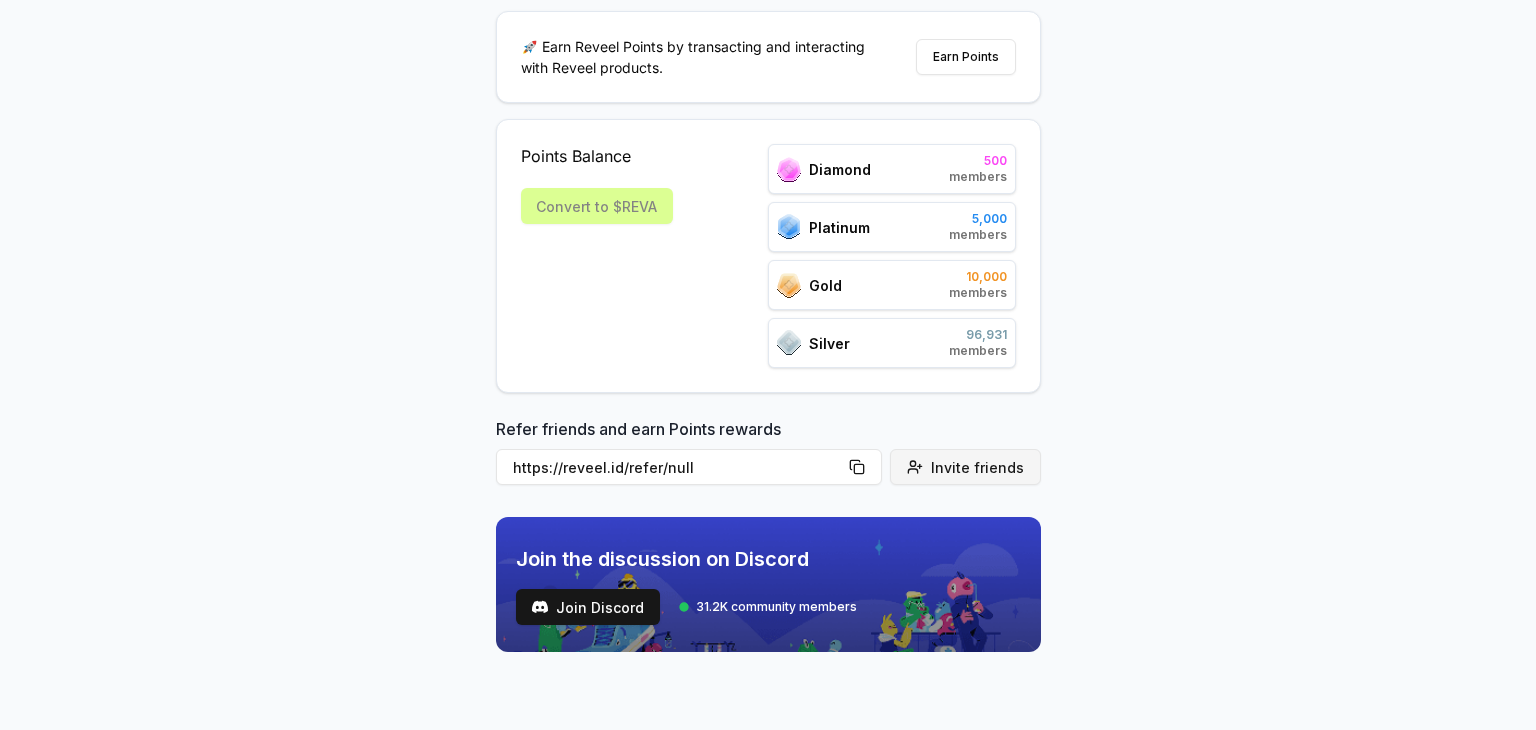 scroll, scrollTop: 202, scrollLeft: 0, axis: vertical 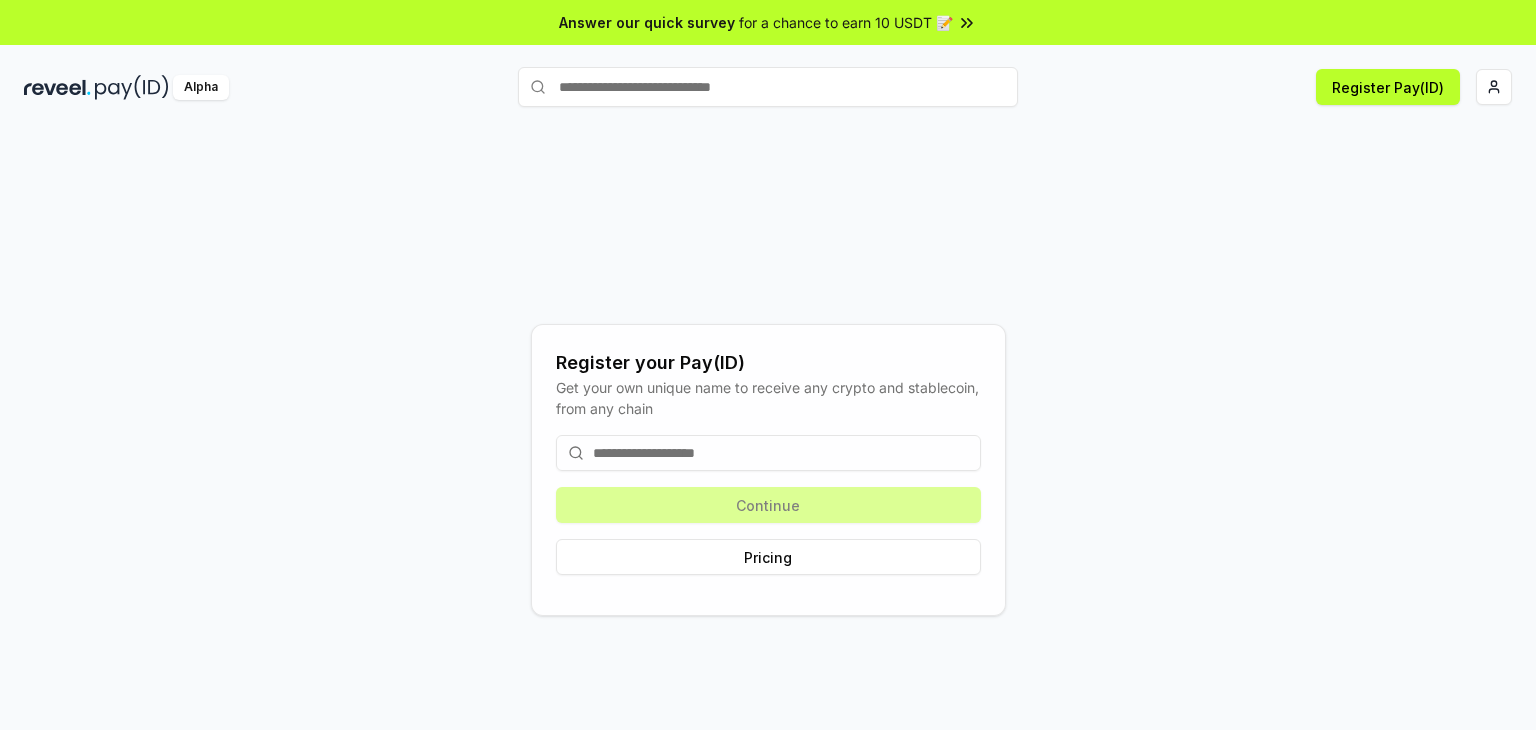 click at bounding box center [768, 453] 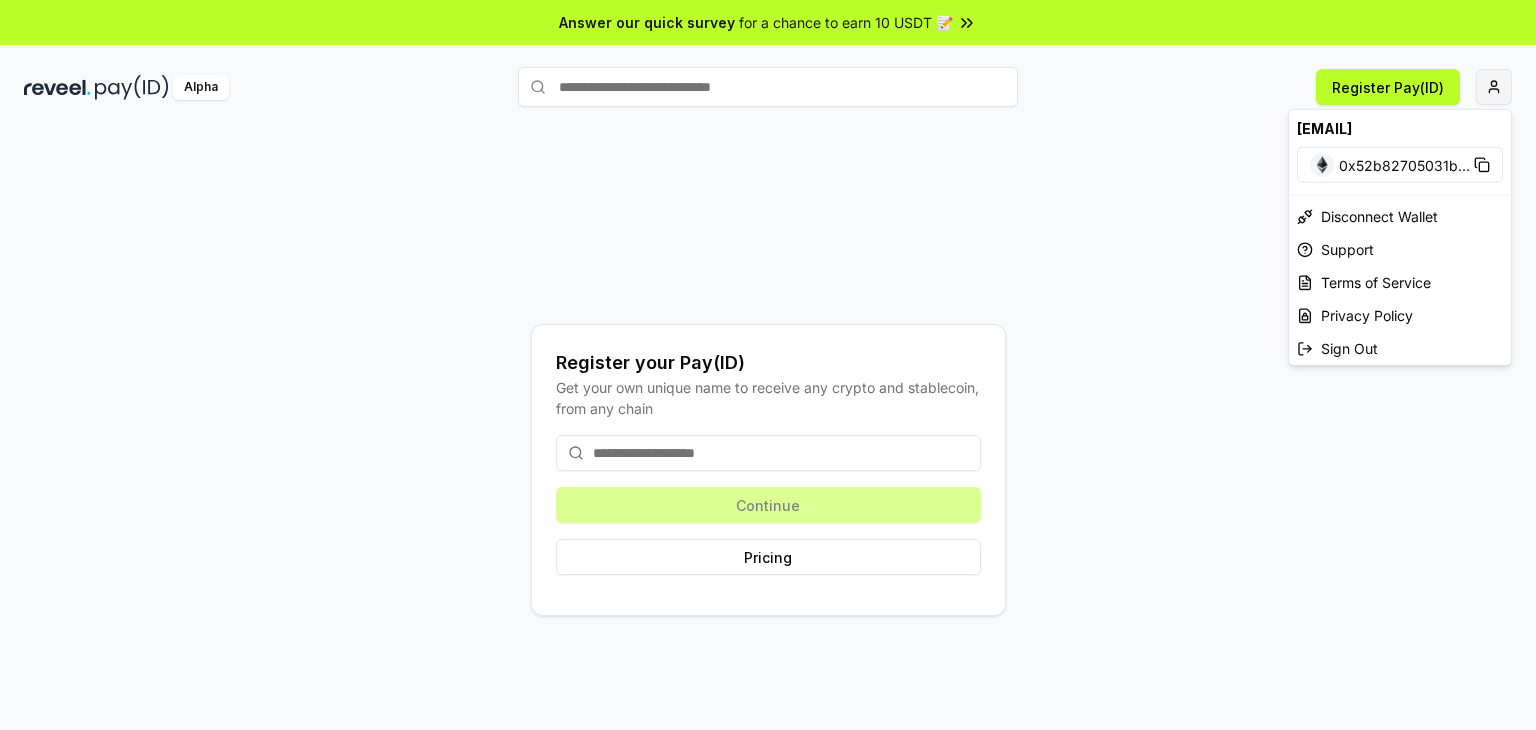 click on "Answer our quick survey for a chance to earn 10 USDT 📝 Alpha Register Pay(ID) Register your Pay(ID) Get your own unique name to receive any crypto and stablecoin, from any chain Continue Pricing chernijueabanebal@gmail.com   0x52b82705031b ...     Disconnect Wallet   Support   Terms of Service   Privacy Policy   Sign Out" at bounding box center (768, 365) 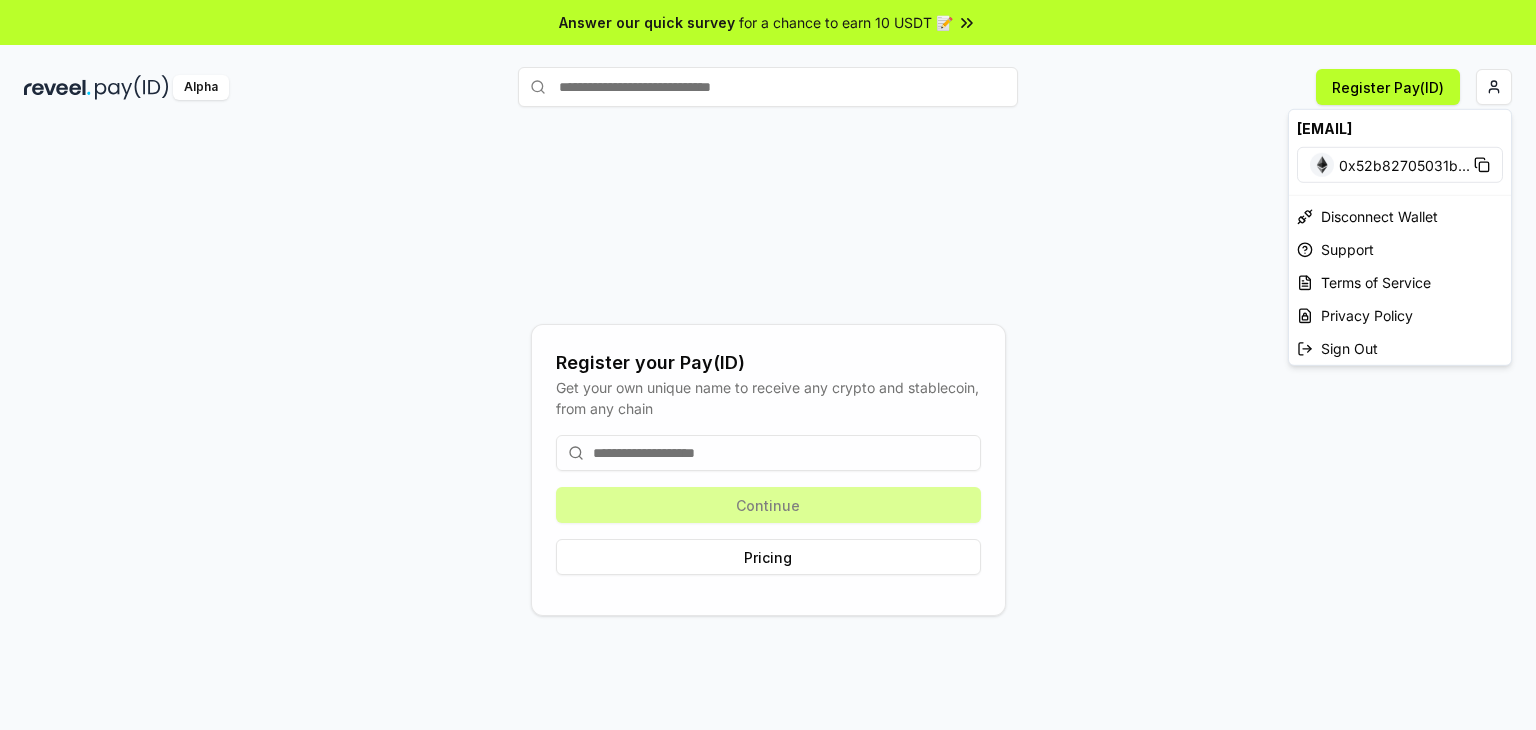 click on "[EMAIL]" at bounding box center (1400, 128) 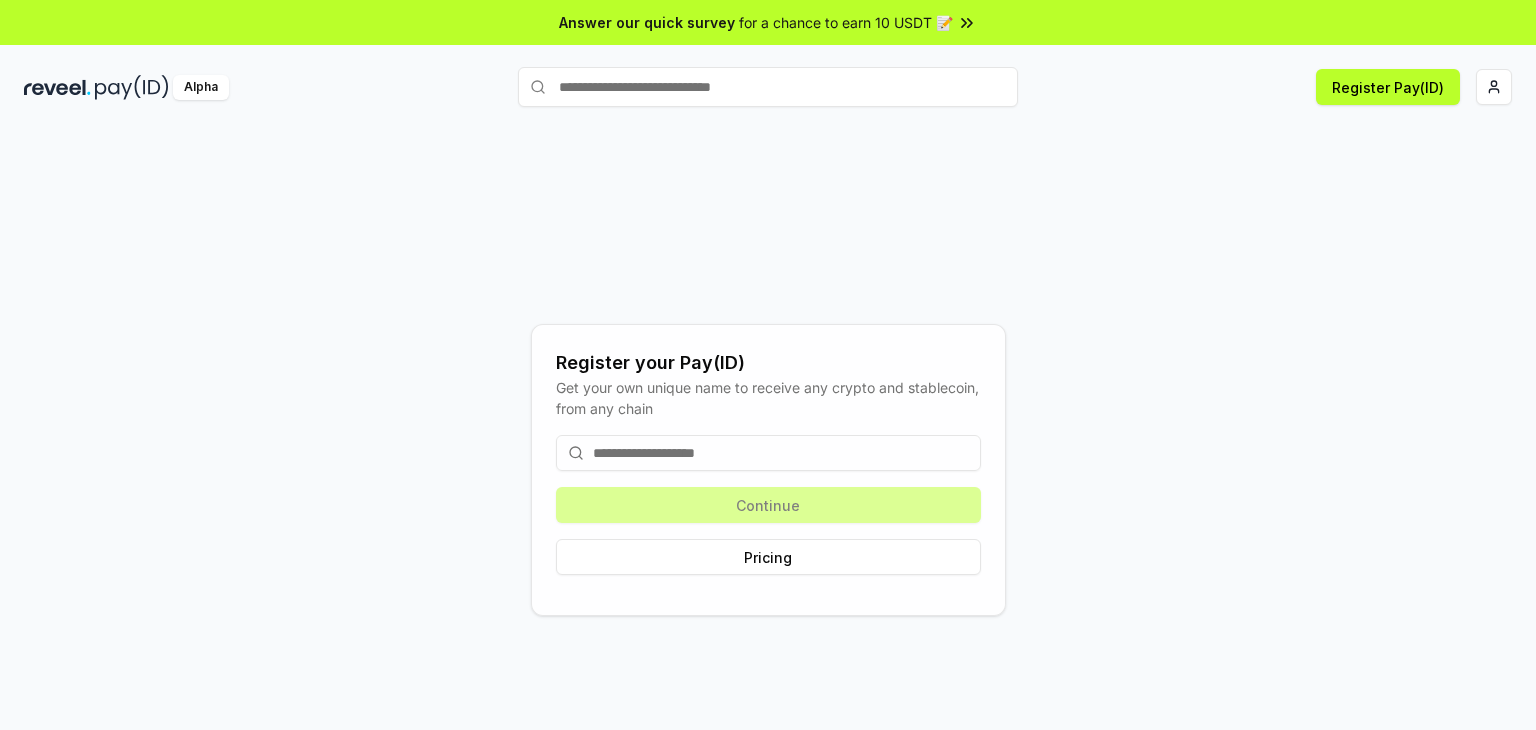 click at bounding box center [57, 87] 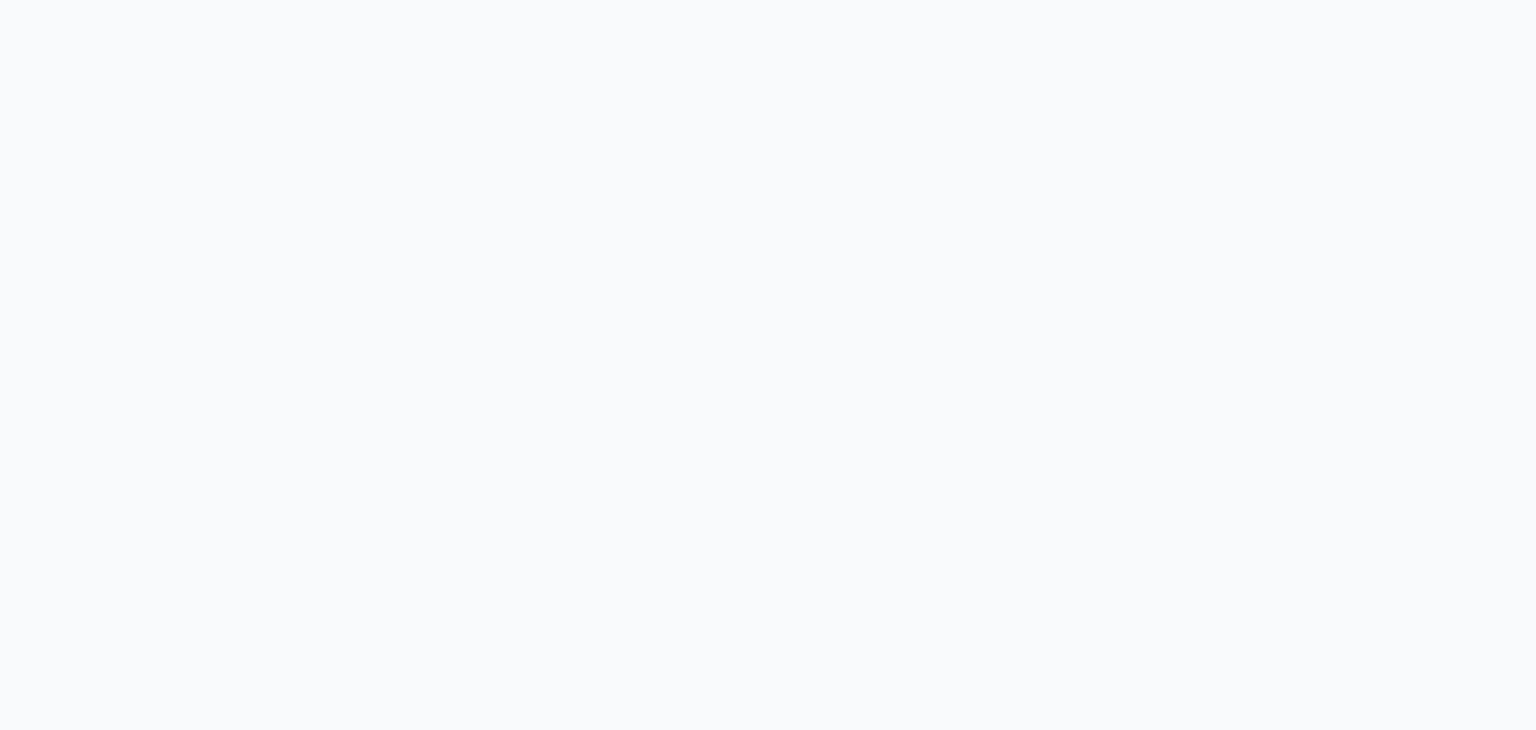 scroll, scrollTop: 0, scrollLeft: 0, axis: both 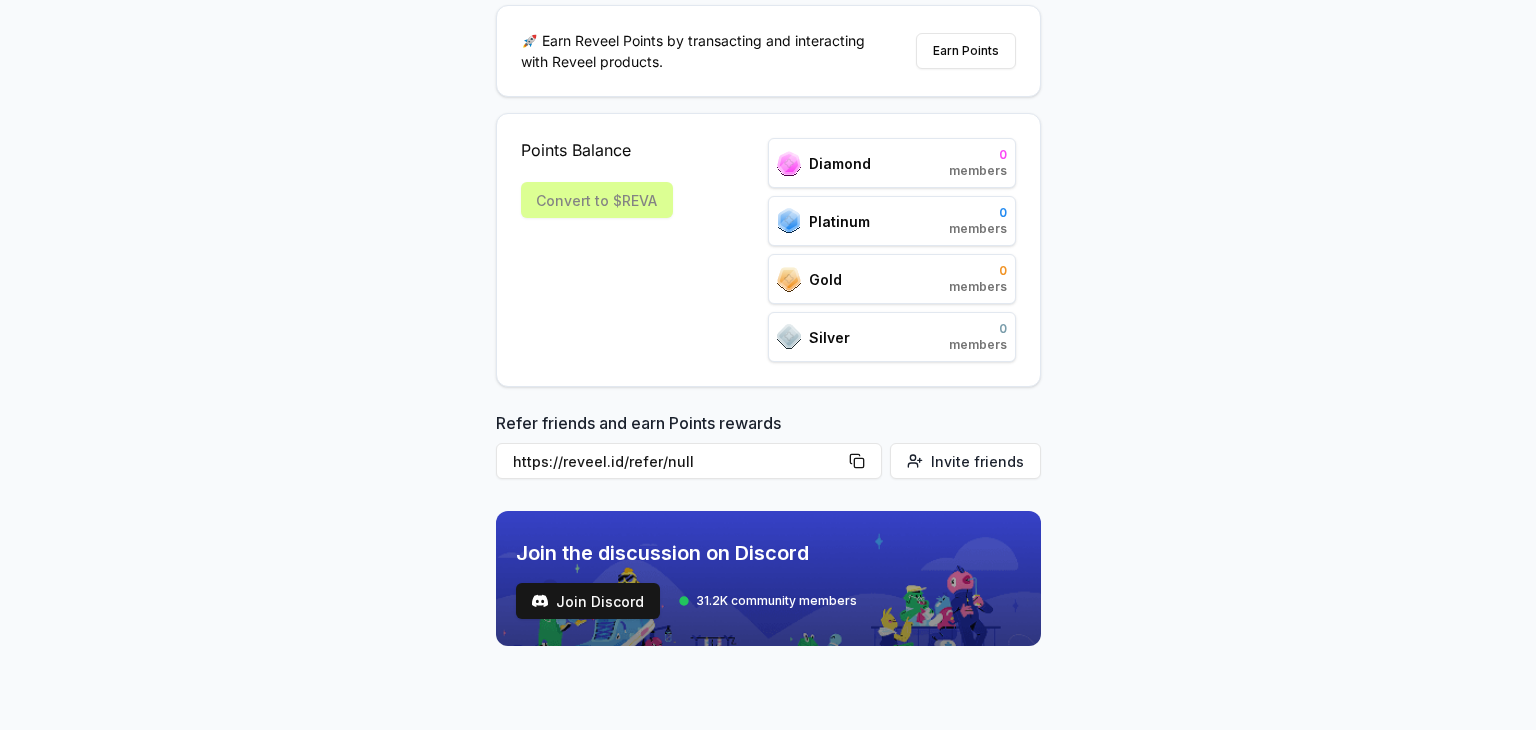 click on "Convert to $REVA" at bounding box center (597, 200) 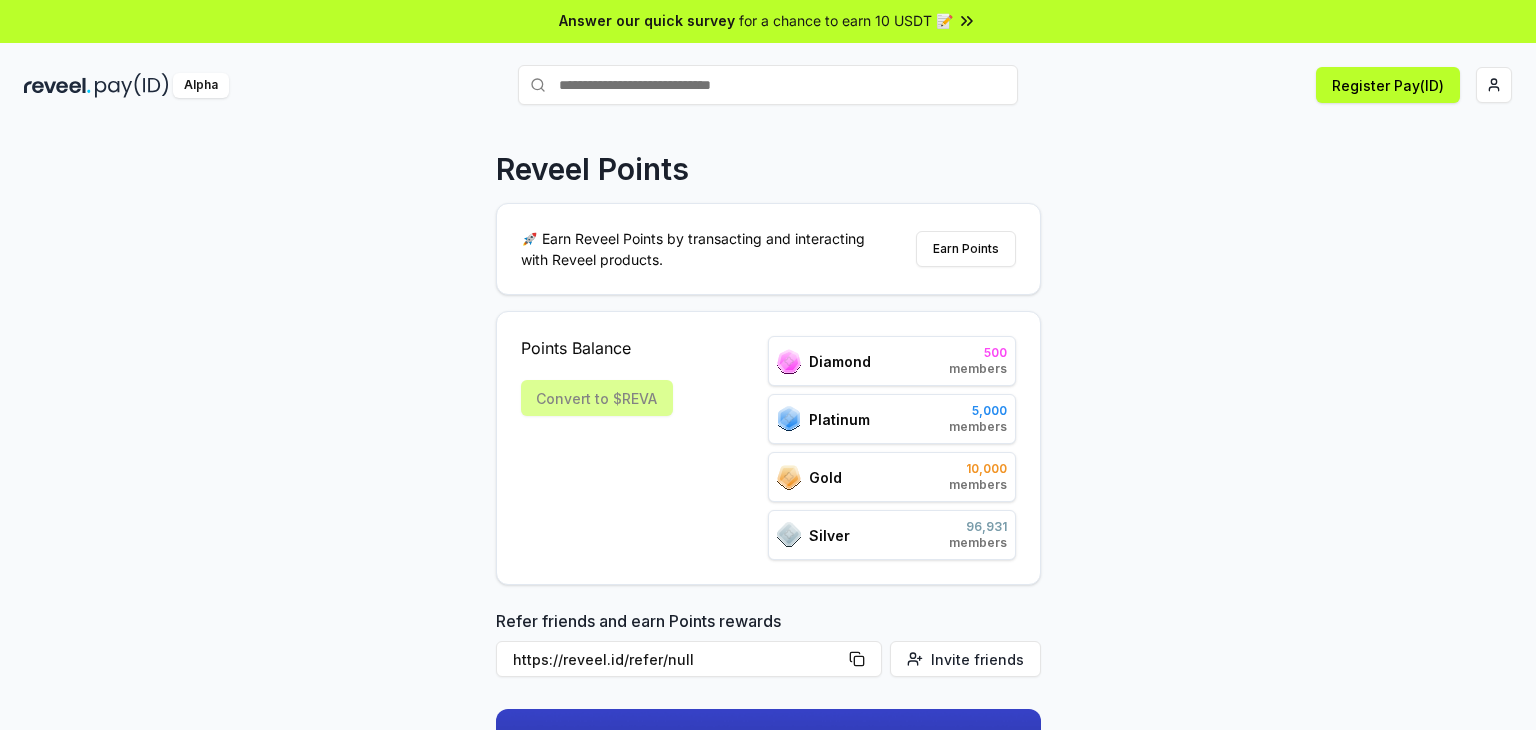 scroll, scrollTop: 0, scrollLeft: 0, axis: both 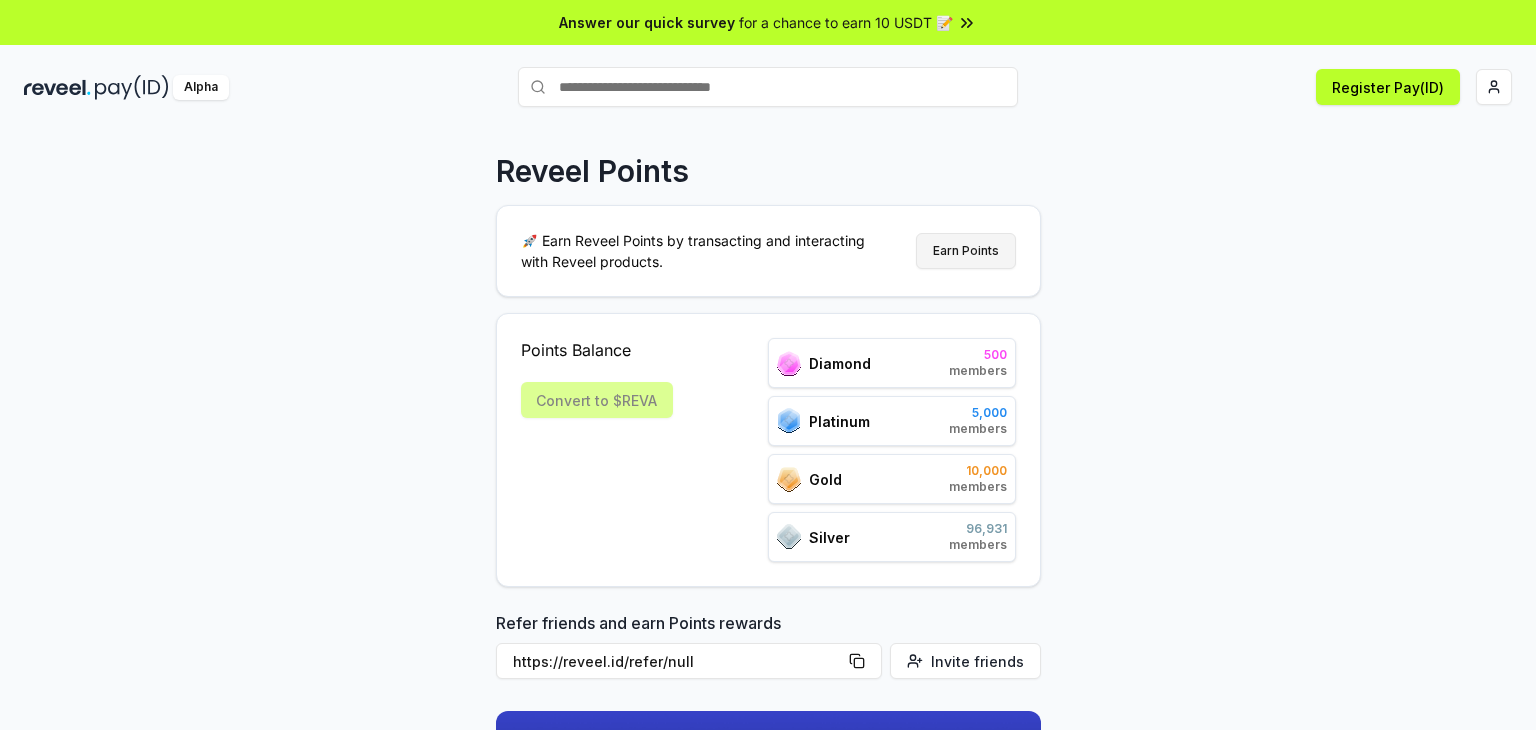 click on "Earn Points" at bounding box center [966, 251] 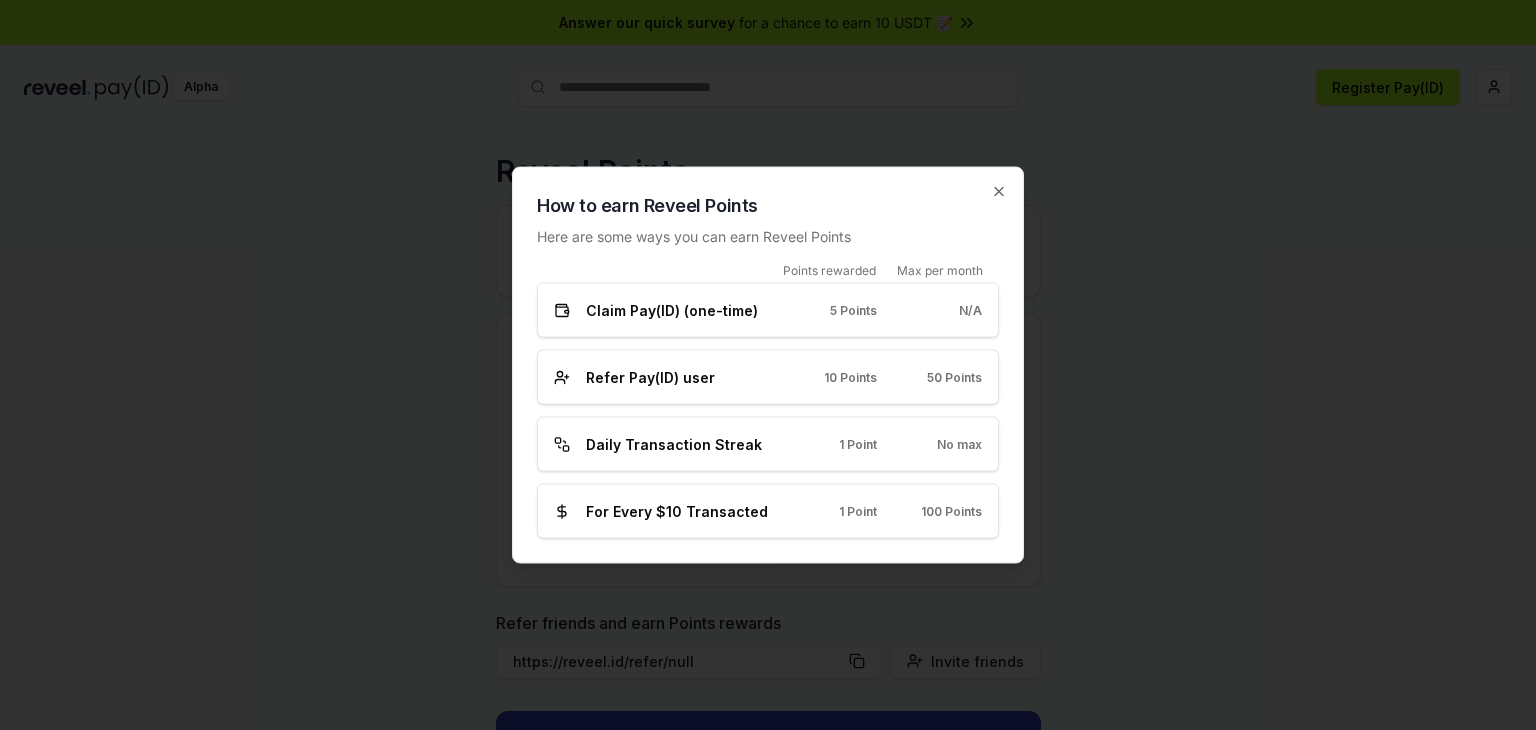 click on "How to earn Reveel Points Here are some ways you can earn Reveel Points Points rewarded Max per month Claim Pay(ID) (one-time) 5 Points N/A Refer Pay(ID) user 10 Points 50 Points Daily Transaction Streak 1 Point No max For Every $10 Transacted 1 Point 100 Points Close" at bounding box center [768, 365] 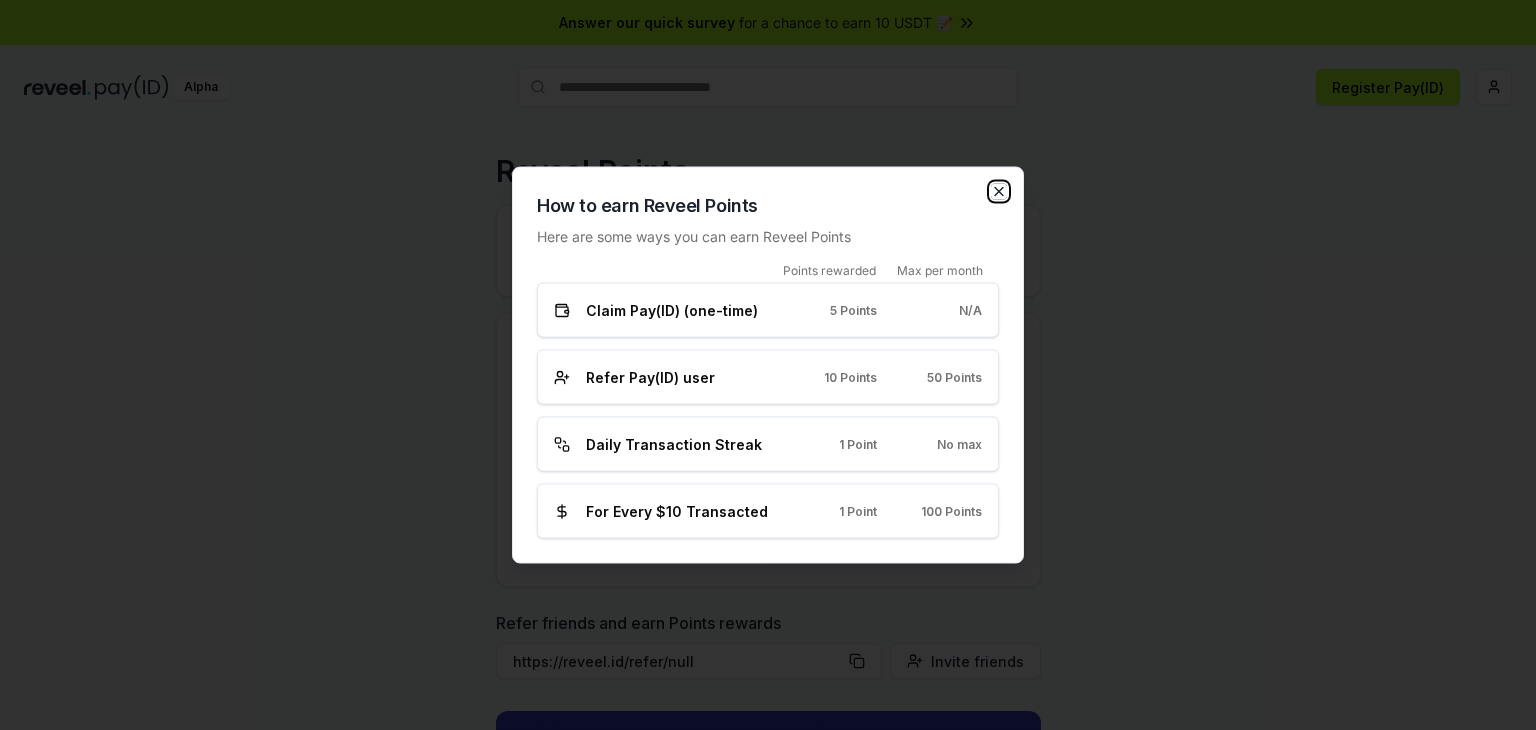 click 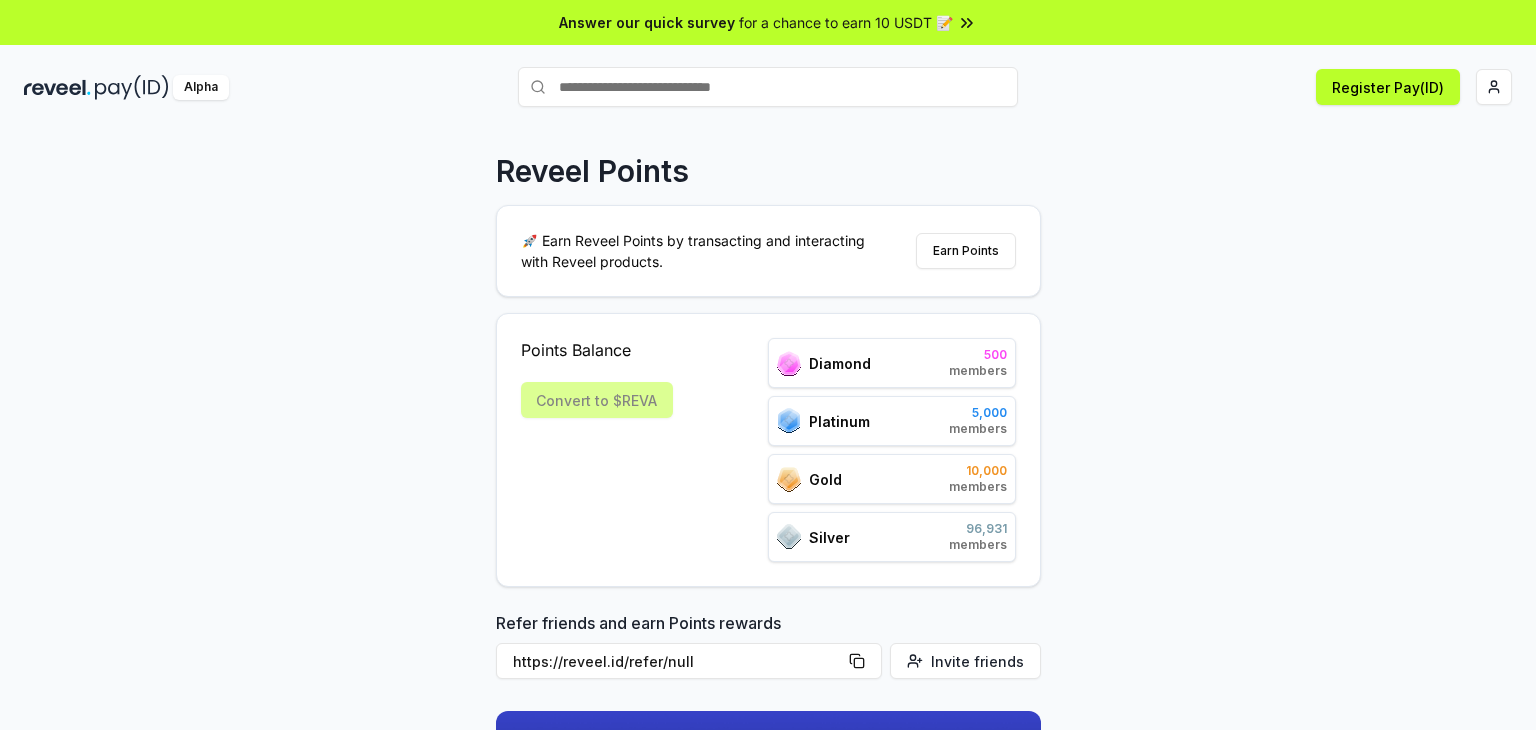click on "Answer our quick survey for a chance to earn 10 USDT 📝" at bounding box center (768, 22) 